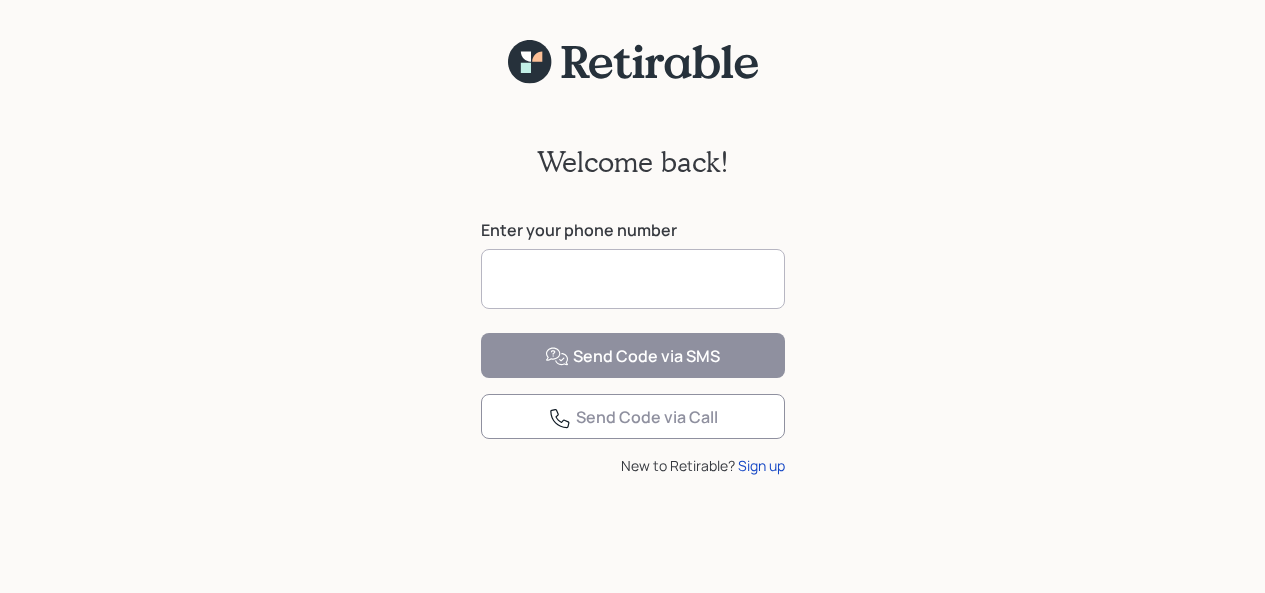 scroll, scrollTop: 0, scrollLeft: 0, axis: both 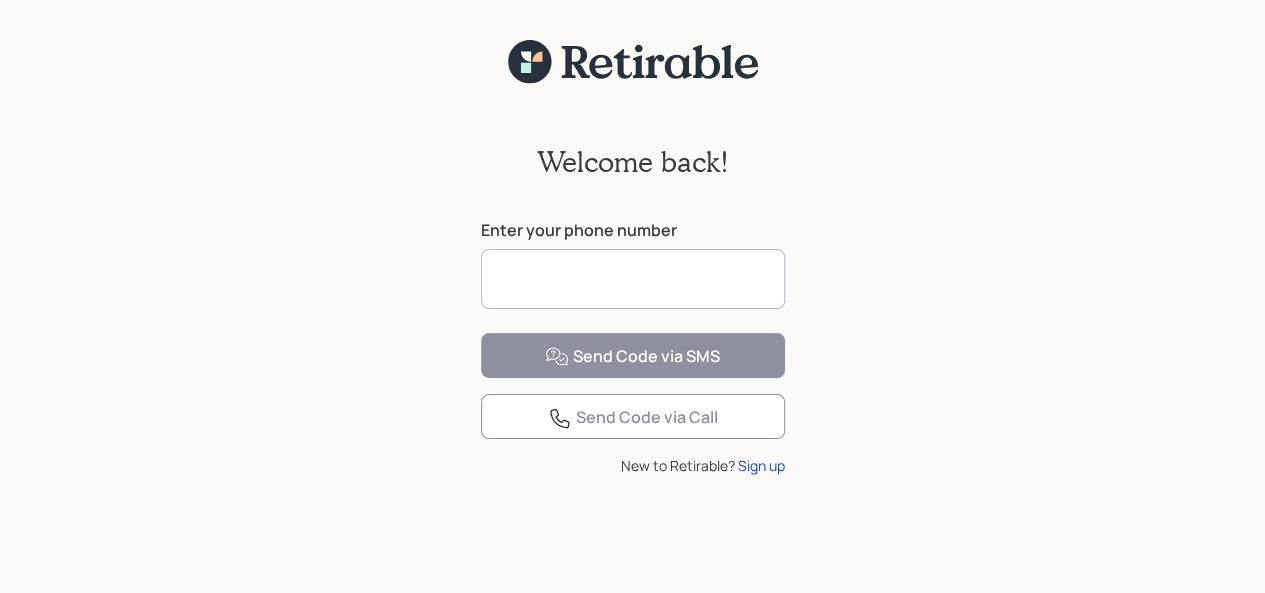 click at bounding box center [633, 279] 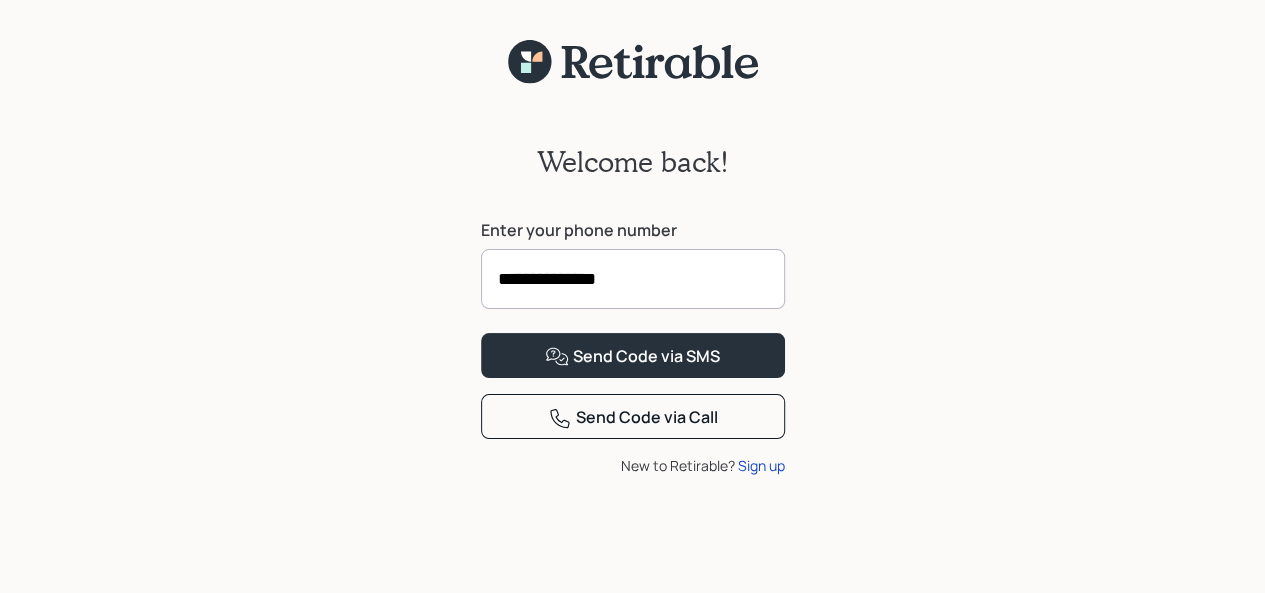 type on "**********" 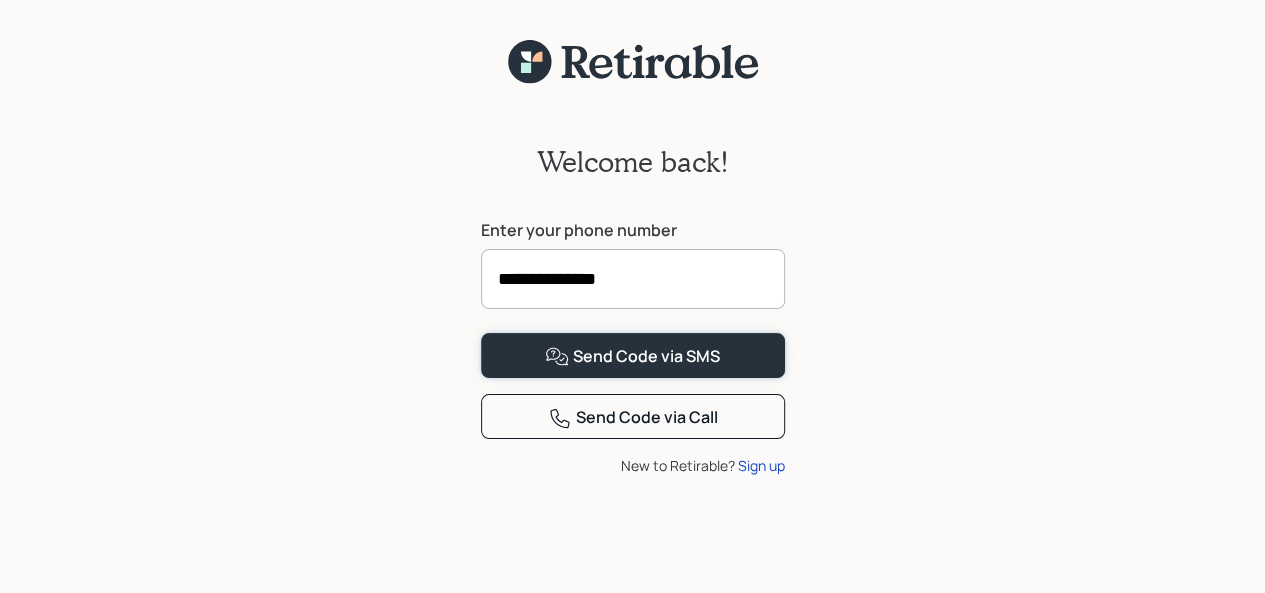 click on "Send Code via SMS" at bounding box center (632, 357) 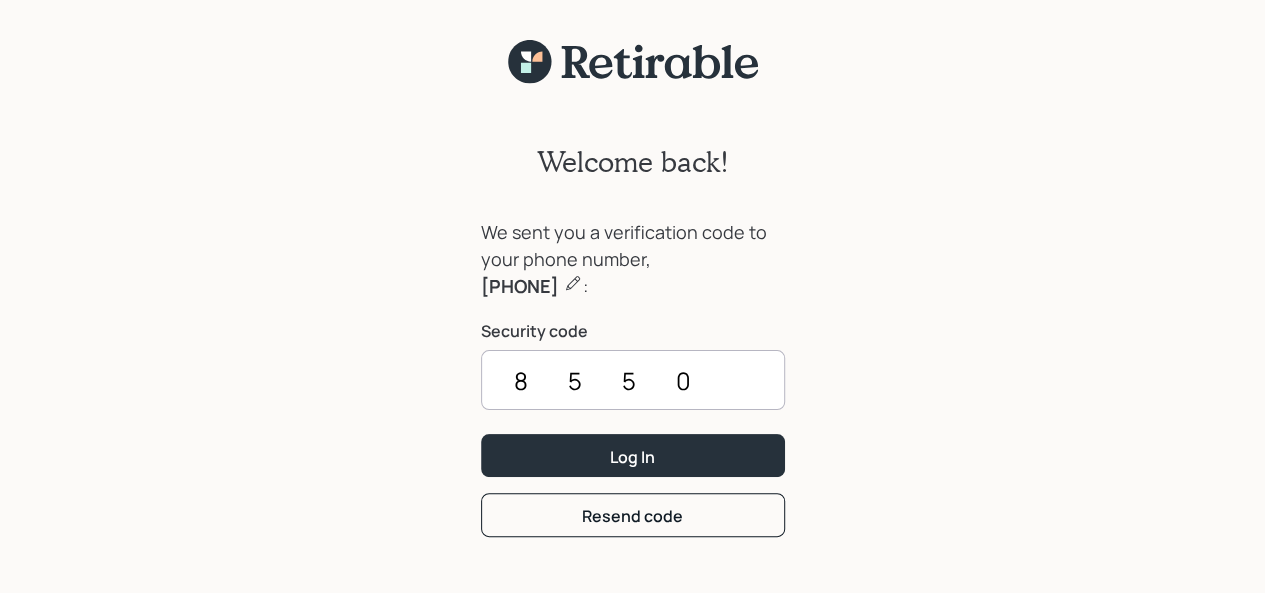 type on "8550" 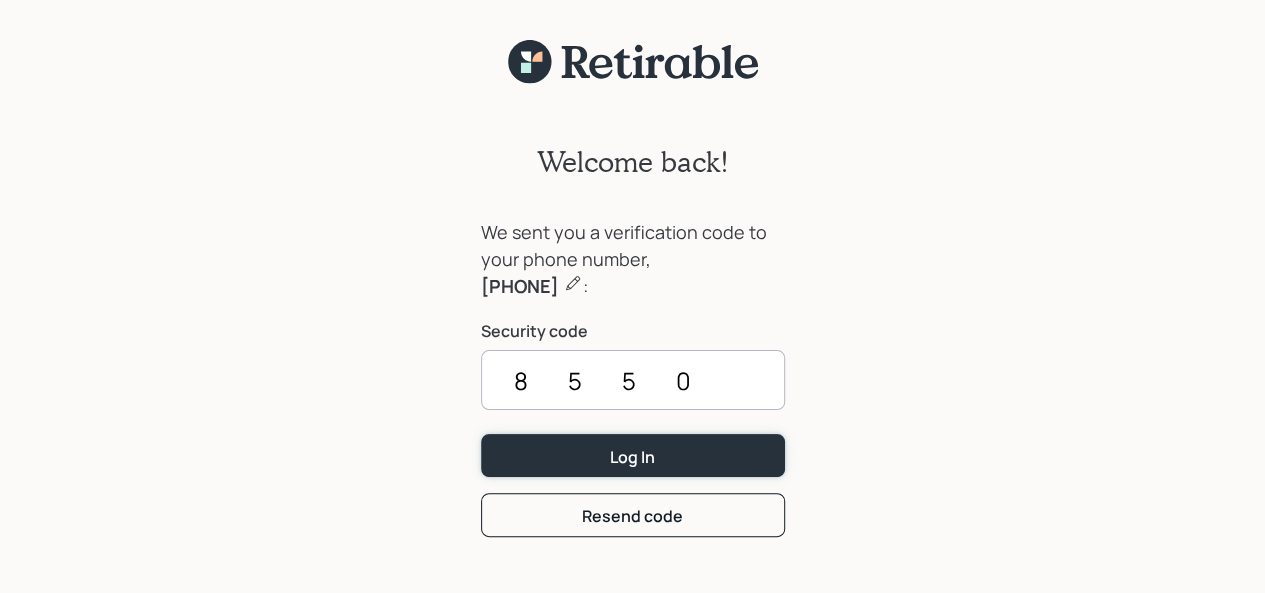 click on "Log In" at bounding box center [632, 457] 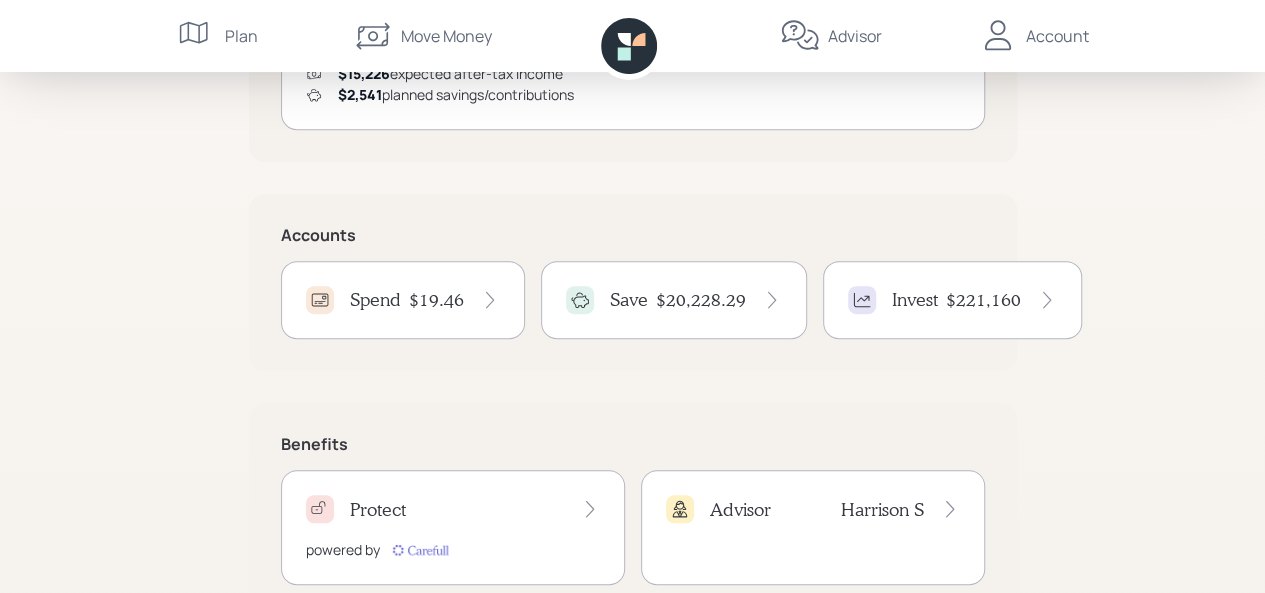 scroll, scrollTop: 400, scrollLeft: 0, axis: vertical 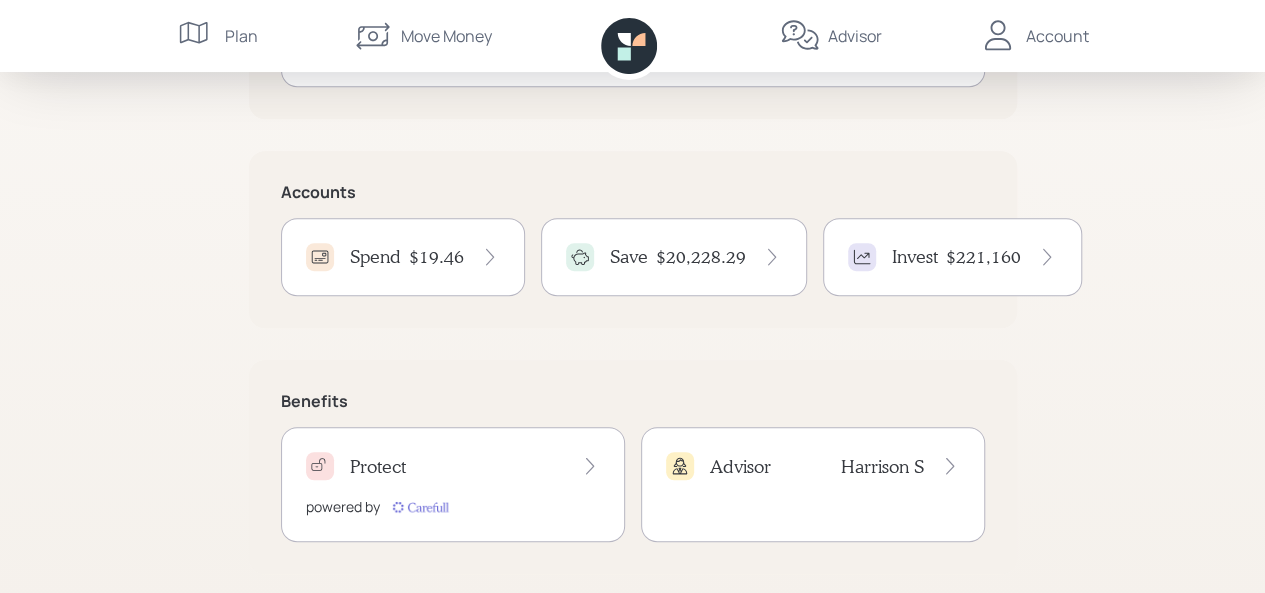 click on "Save $20,228.29" at bounding box center [674, 257] 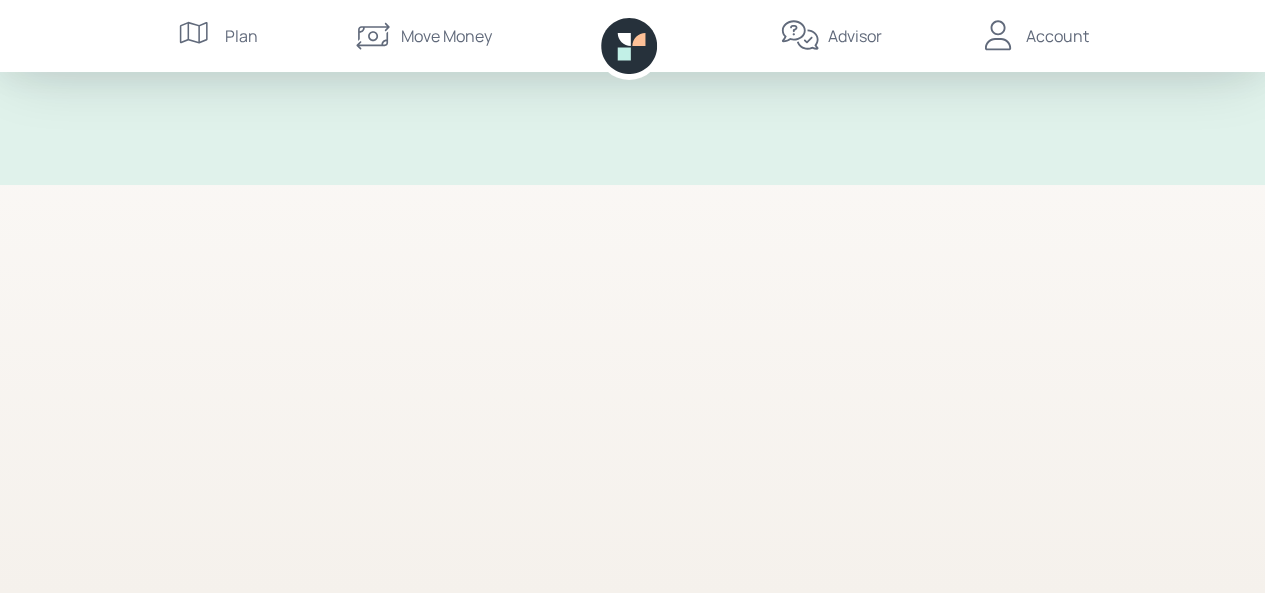 scroll, scrollTop: 0, scrollLeft: 0, axis: both 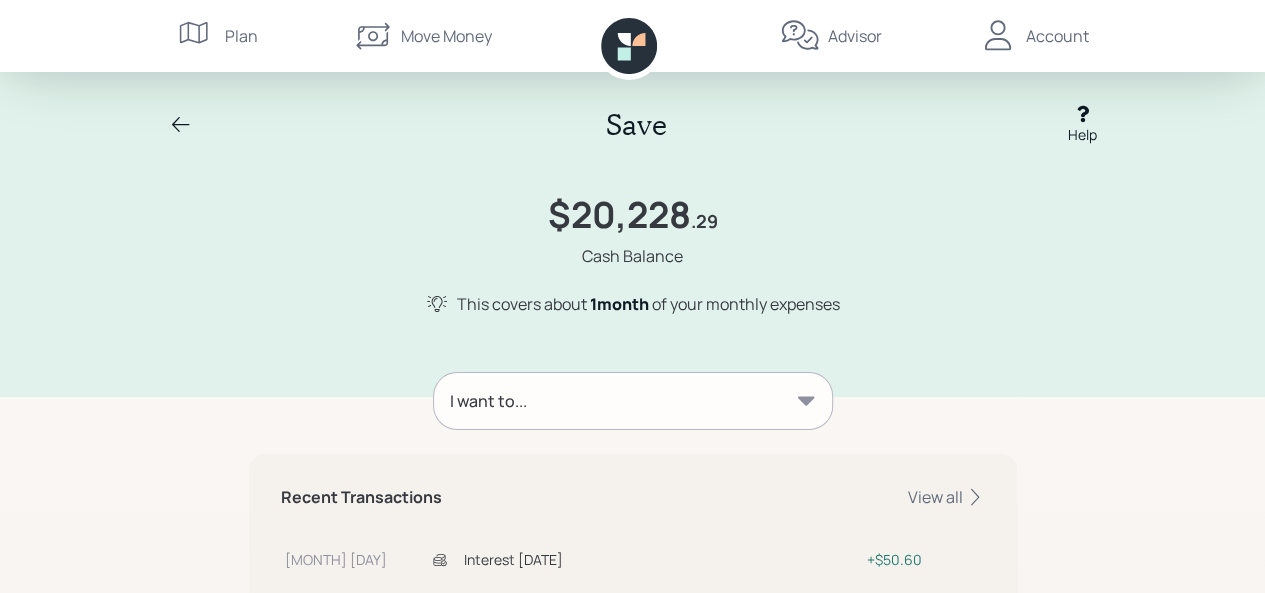 click 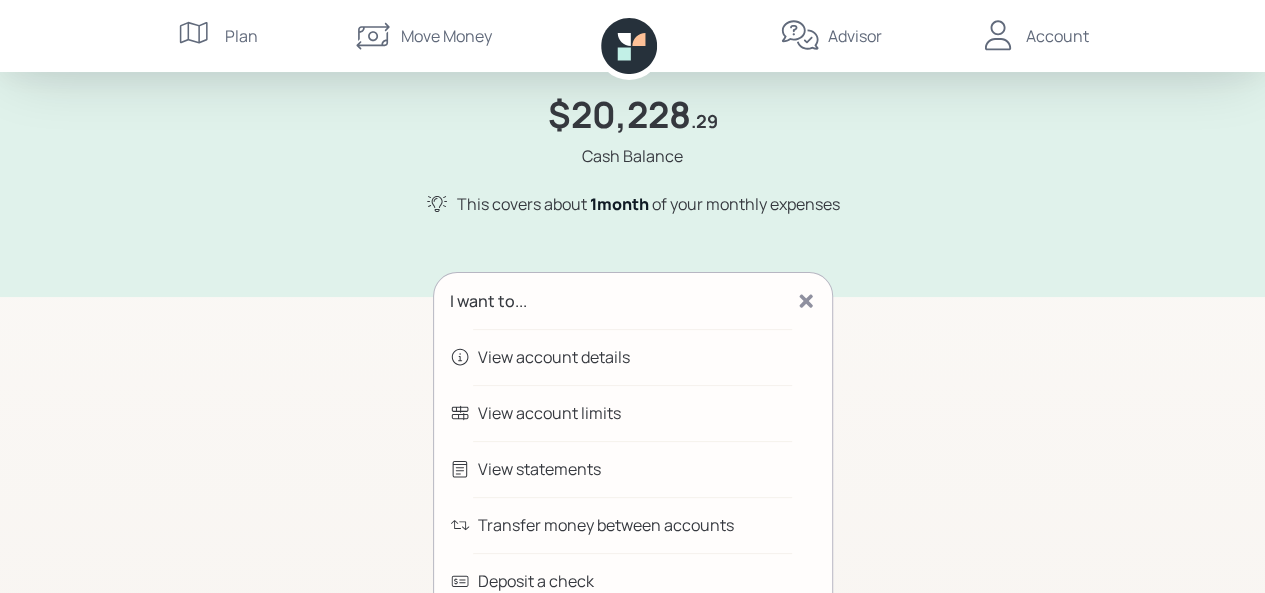 scroll, scrollTop: 200, scrollLeft: 0, axis: vertical 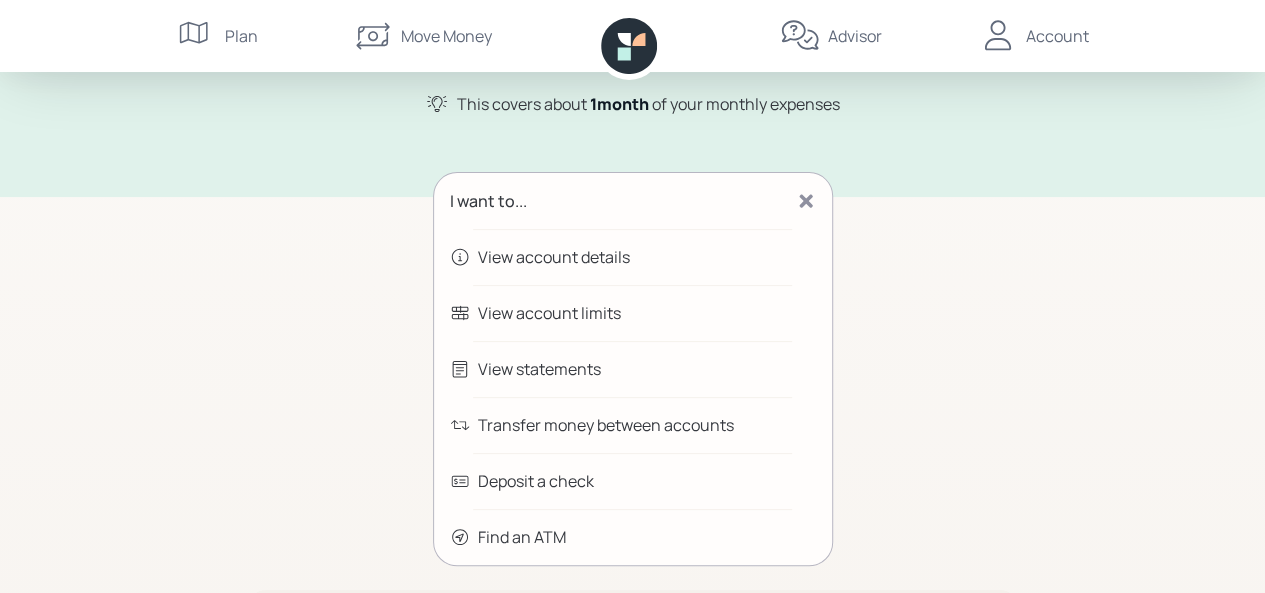 click on "Transfer money between accounts" at bounding box center (606, 425) 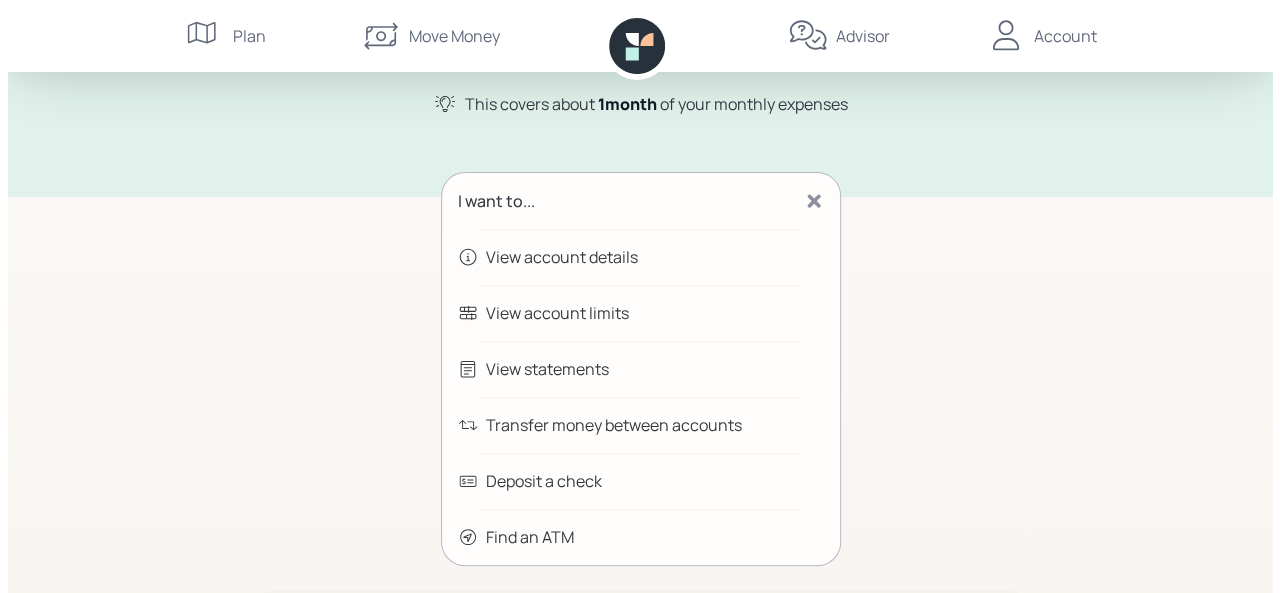 scroll, scrollTop: 0, scrollLeft: 0, axis: both 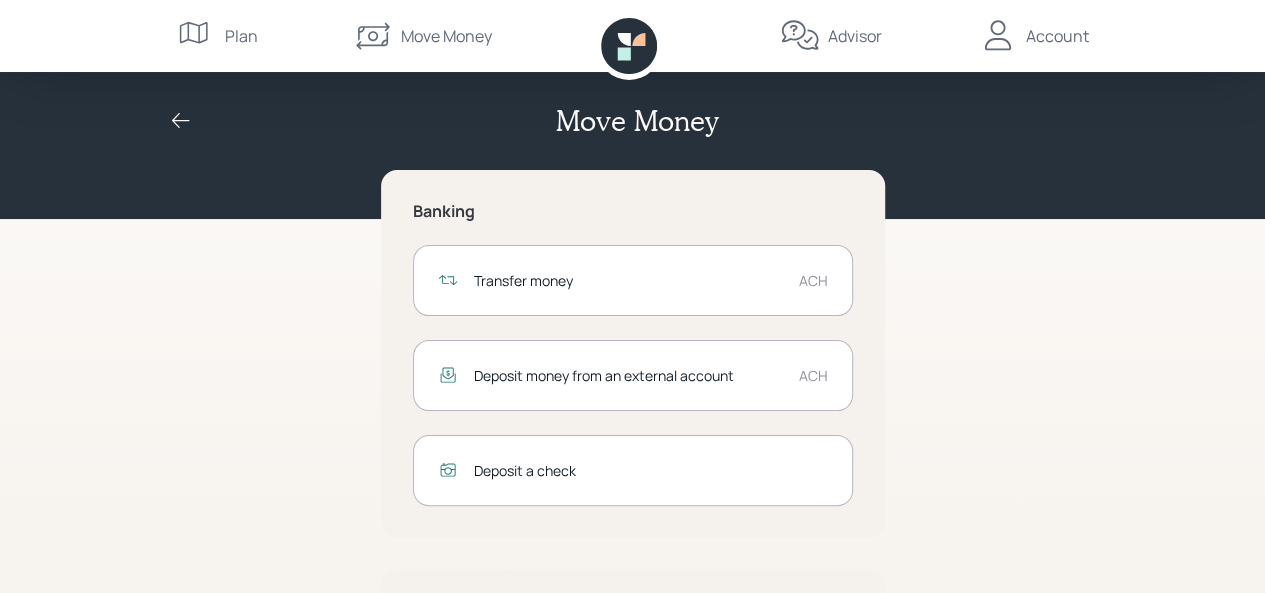 click on "Transfer money" at bounding box center (628, 280) 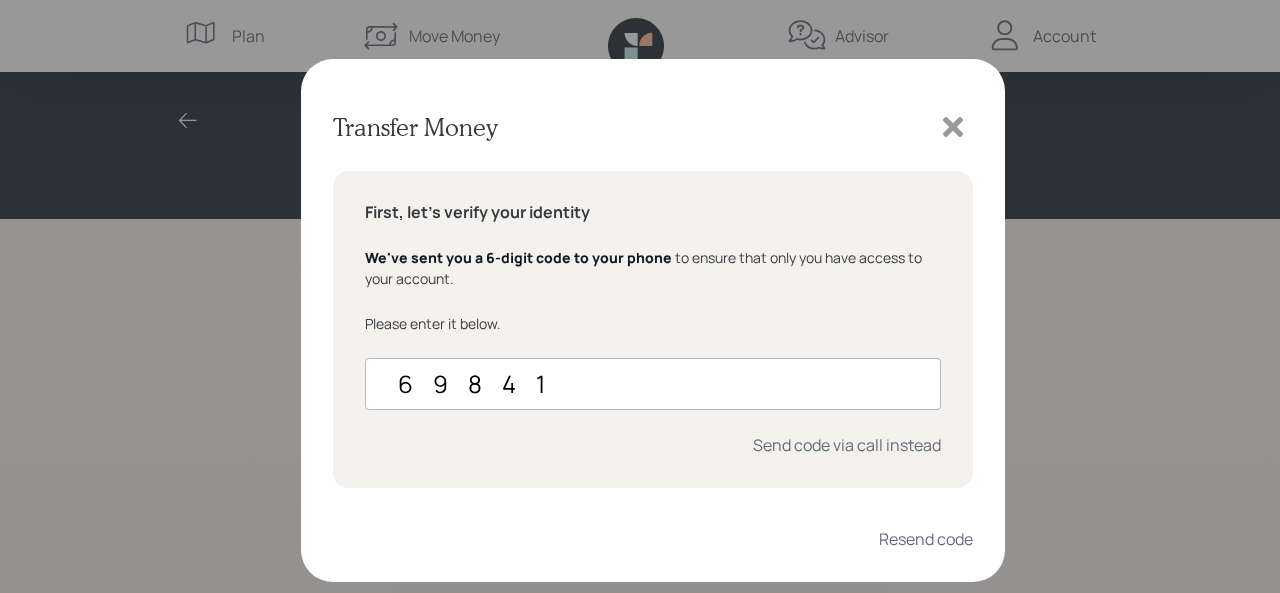 type on "[NUMBER]" 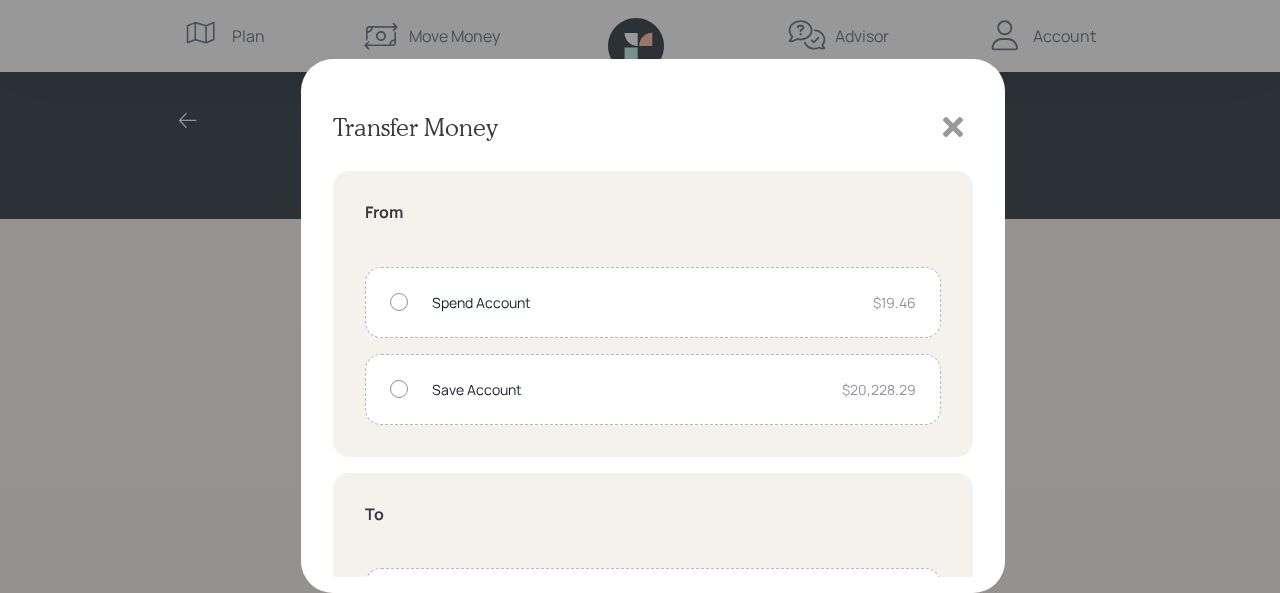 click at bounding box center (399, 389) 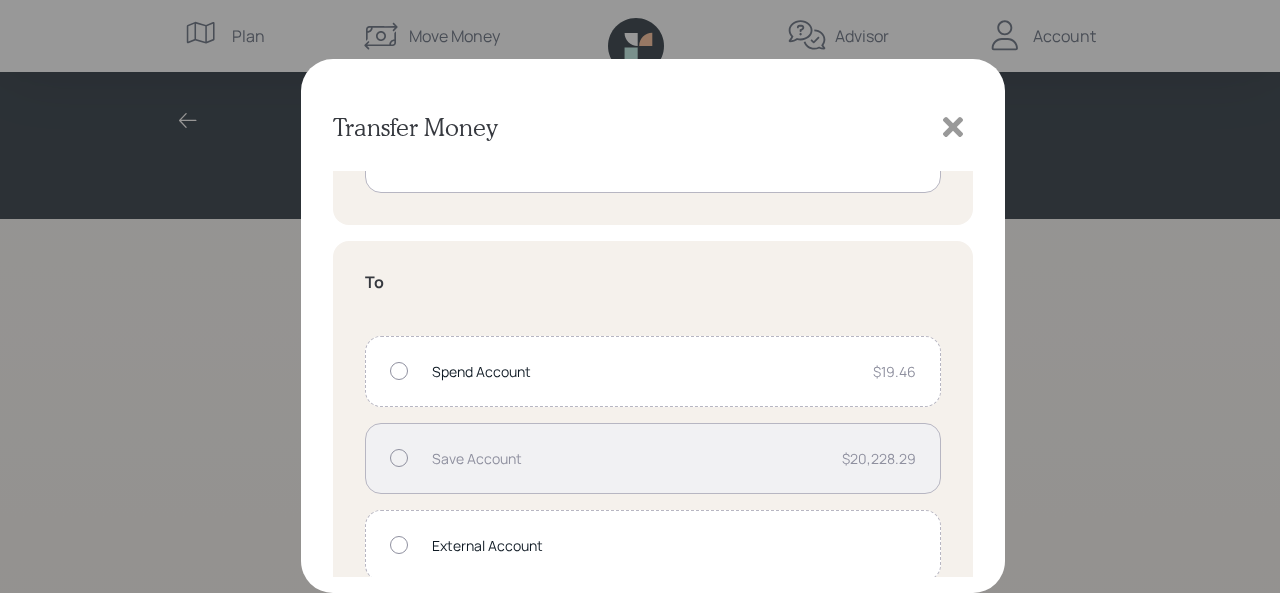 scroll, scrollTop: 264, scrollLeft: 0, axis: vertical 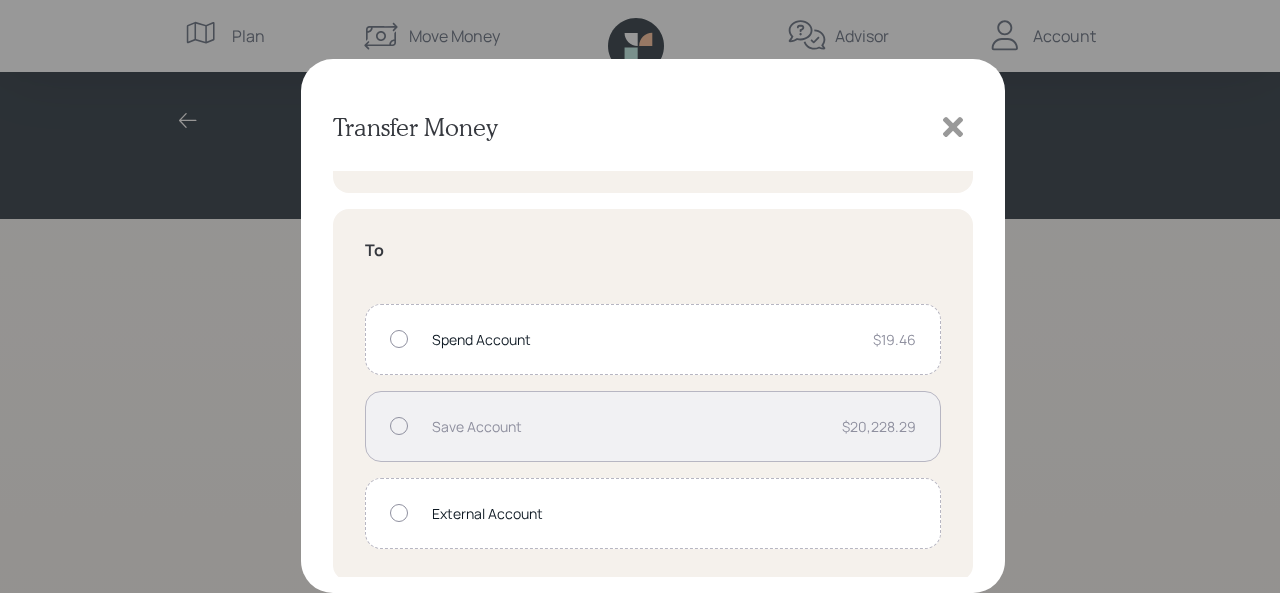 click at bounding box center (399, 513) 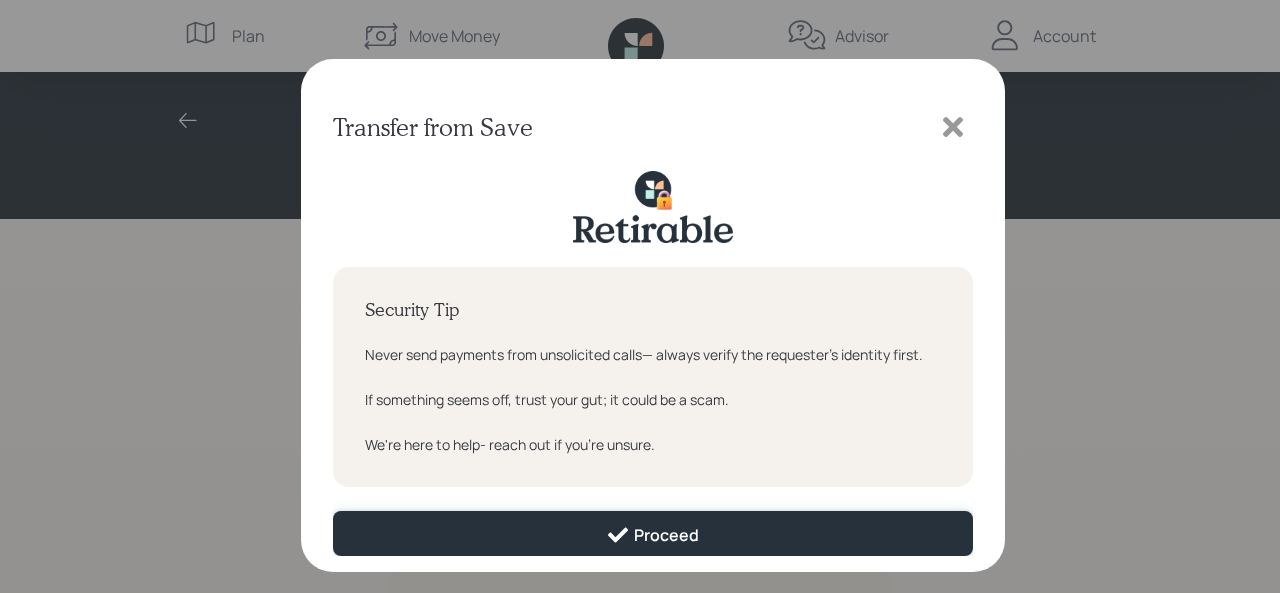 click on "Proceed" at bounding box center [652, 535] 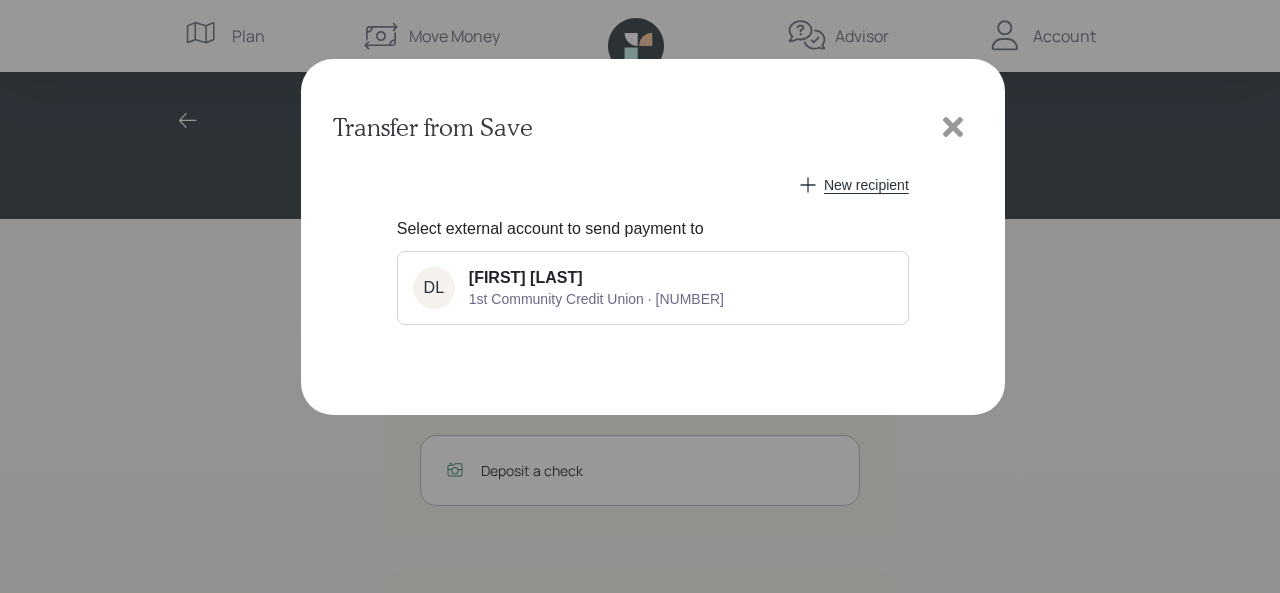 click on "[FIRST] [LAST]" at bounding box center [526, 278] 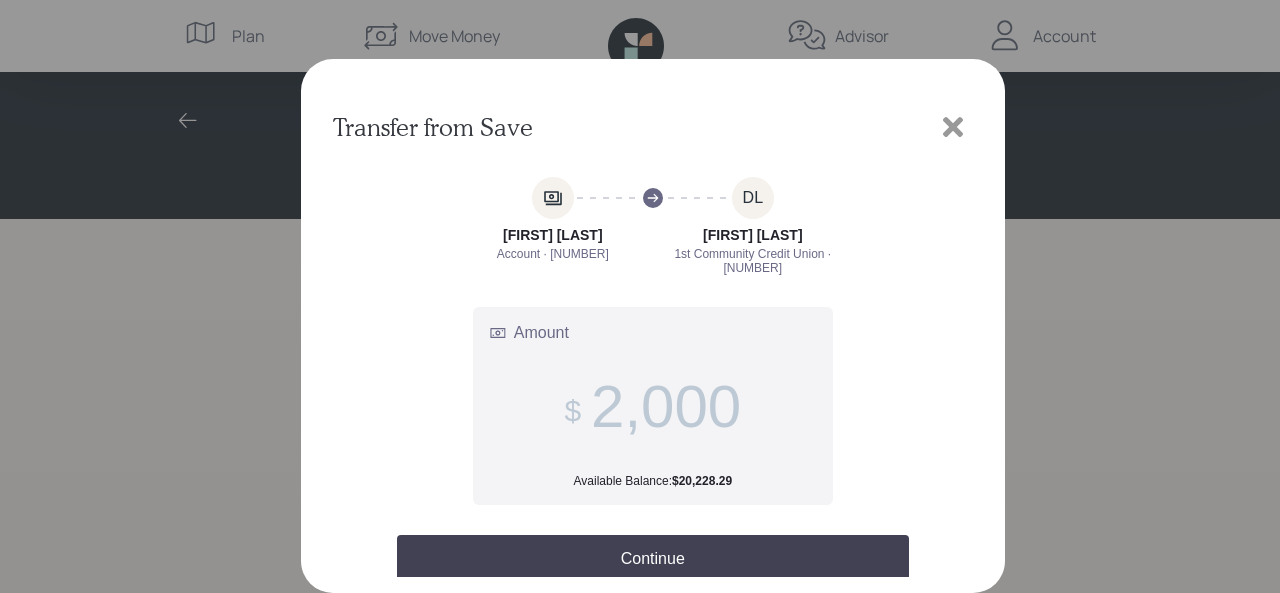type on "2,000" 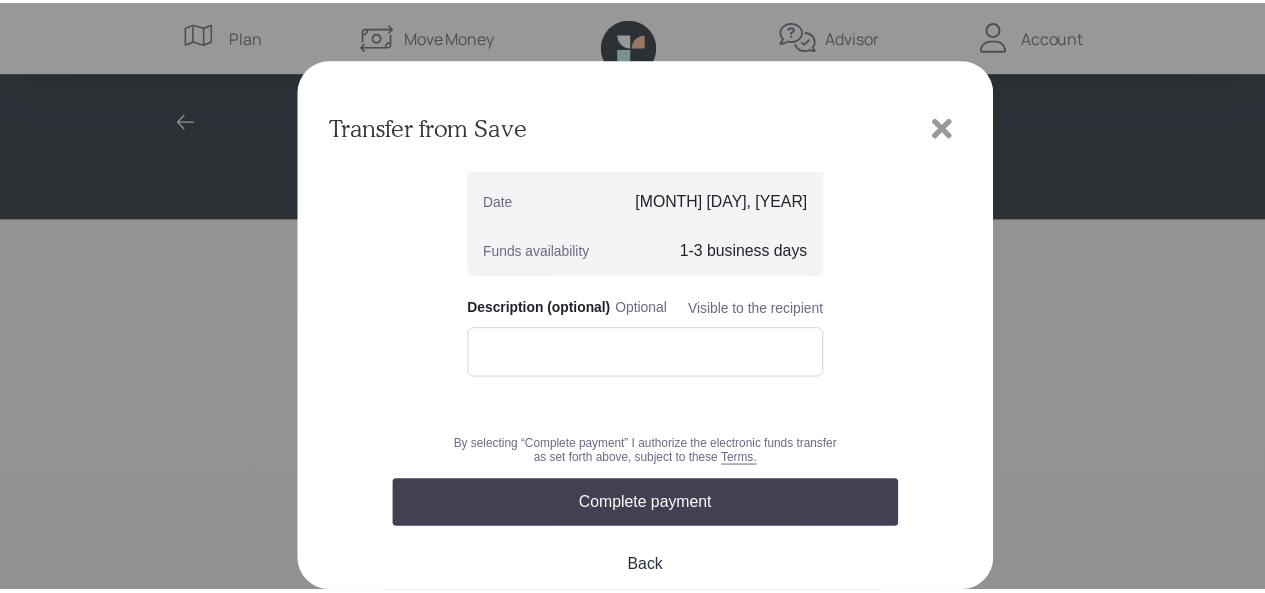 scroll, scrollTop: 198, scrollLeft: 0, axis: vertical 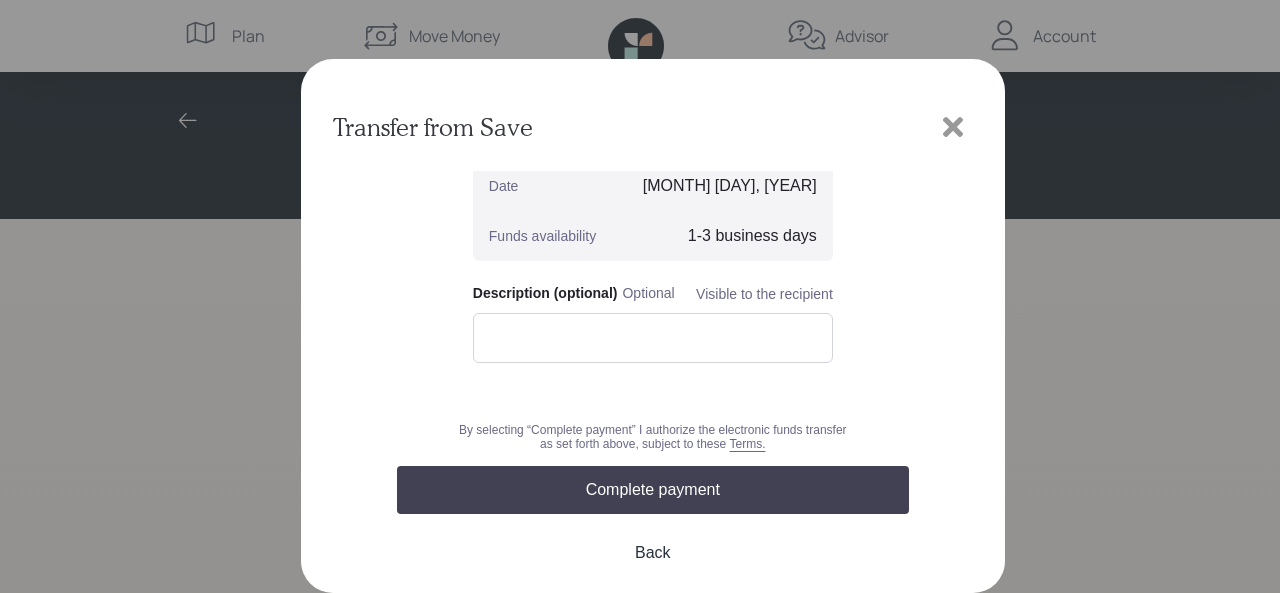 click on "Complete payment" at bounding box center (653, 490) 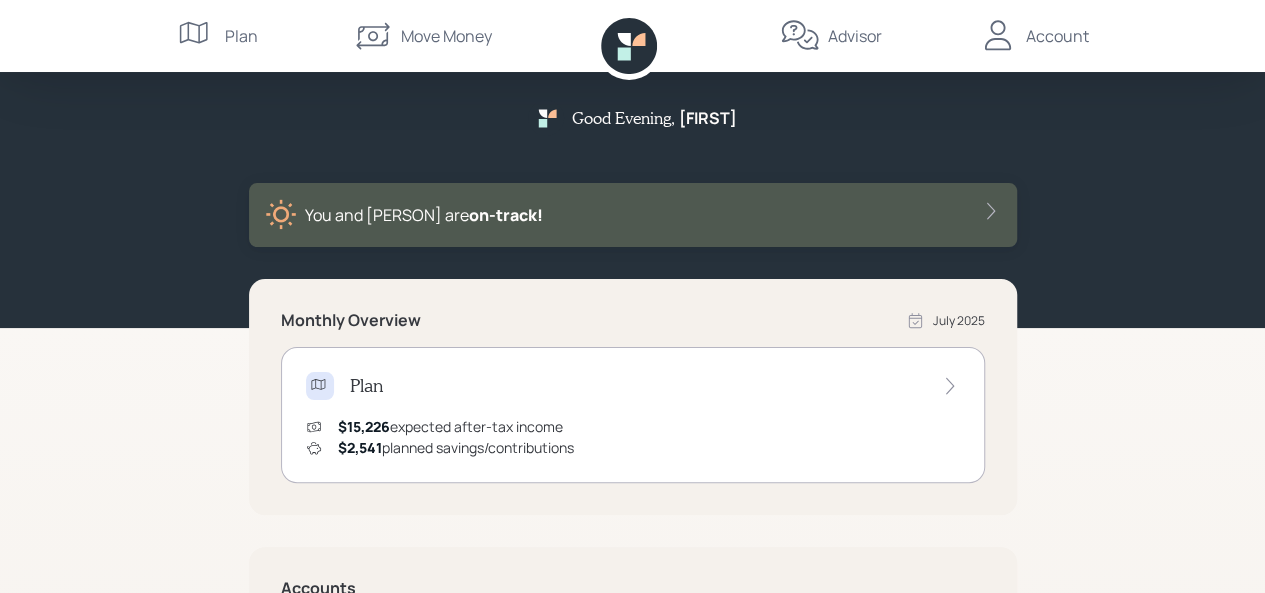 scroll, scrollTop: 0, scrollLeft: 0, axis: both 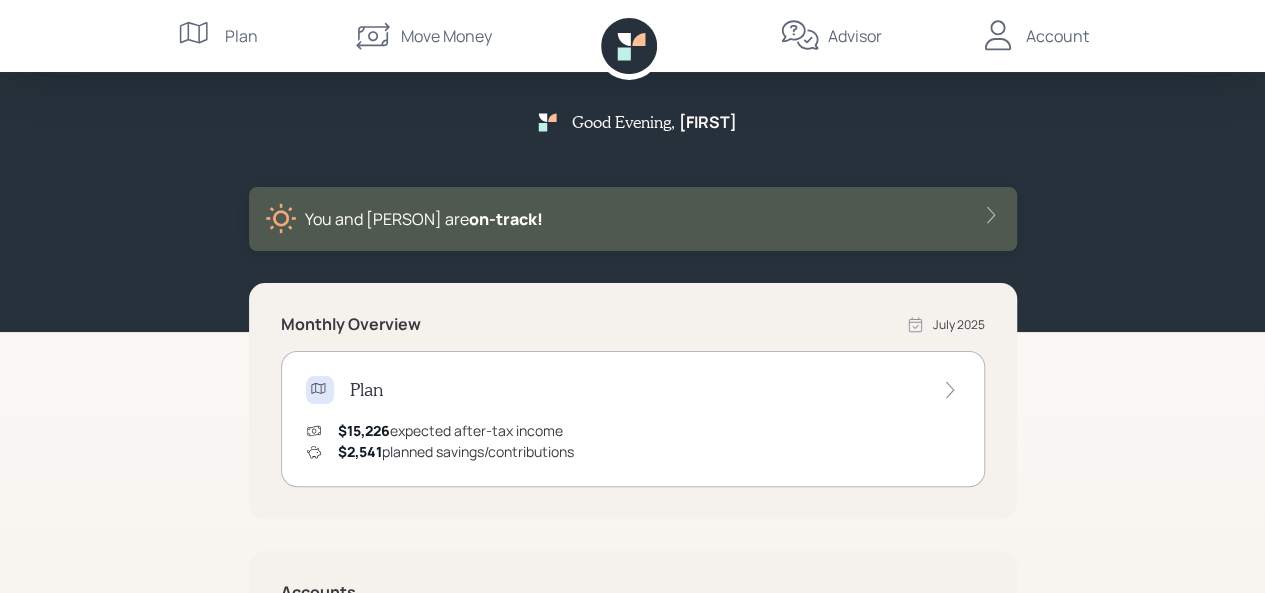 click on "Account" at bounding box center (1057, 36) 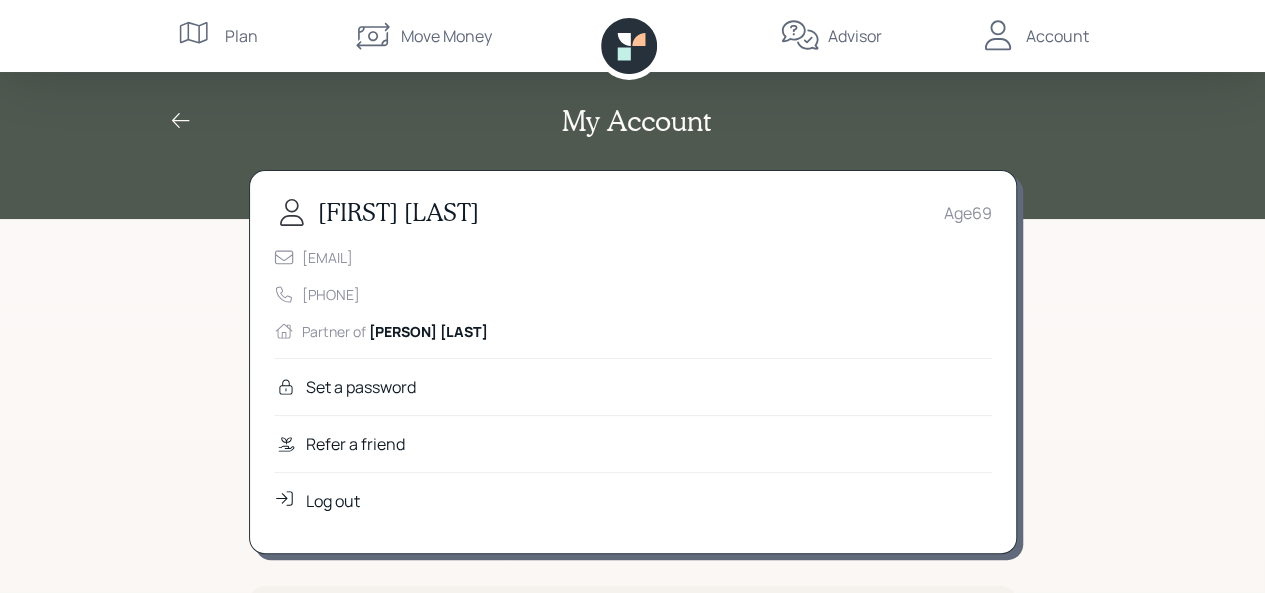 click on "Log out" at bounding box center (333, 501) 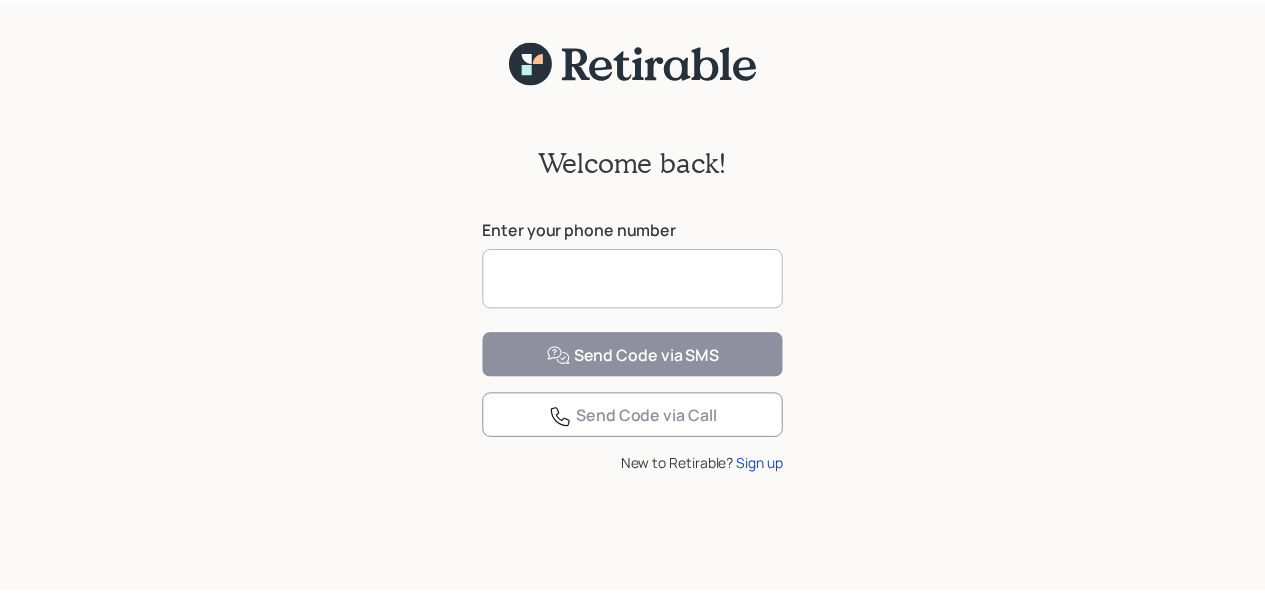 scroll, scrollTop: 0, scrollLeft: 0, axis: both 